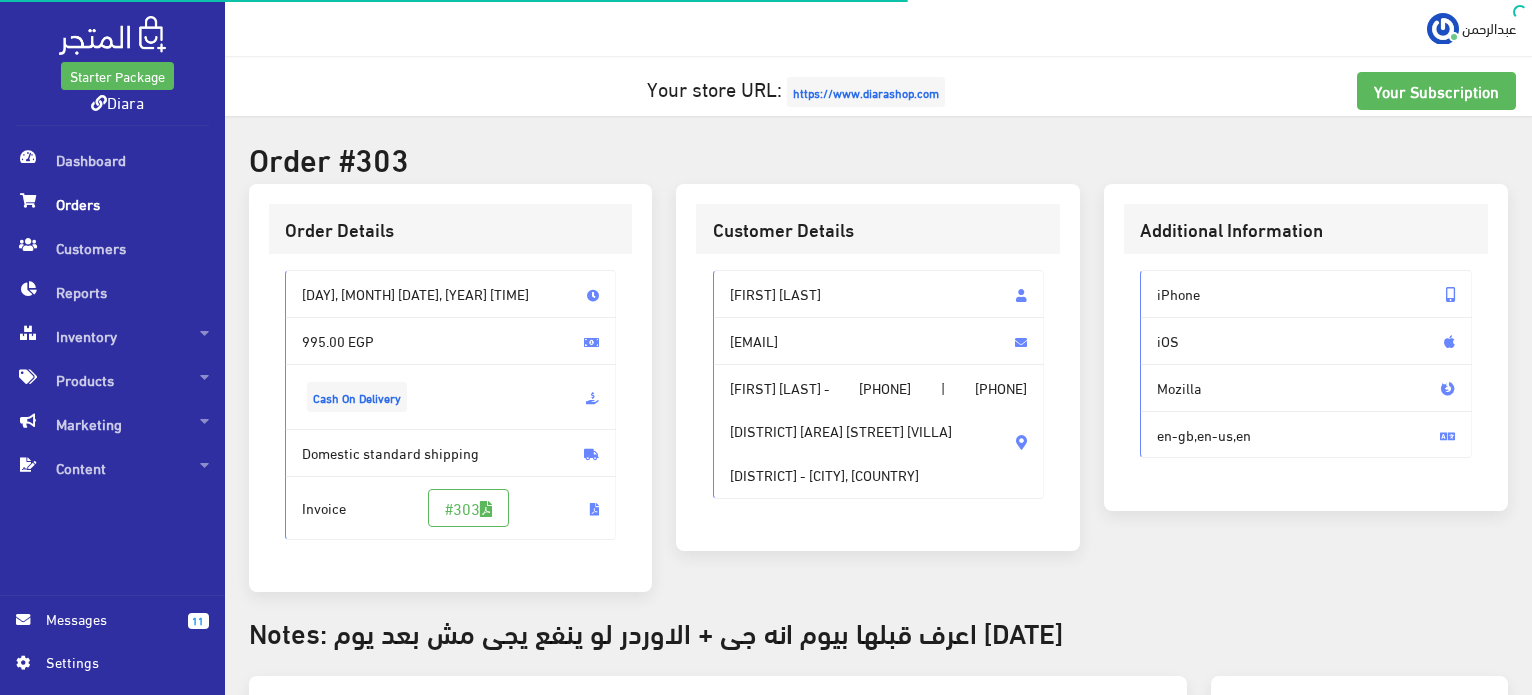 scroll, scrollTop: 0, scrollLeft: 0, axis: both 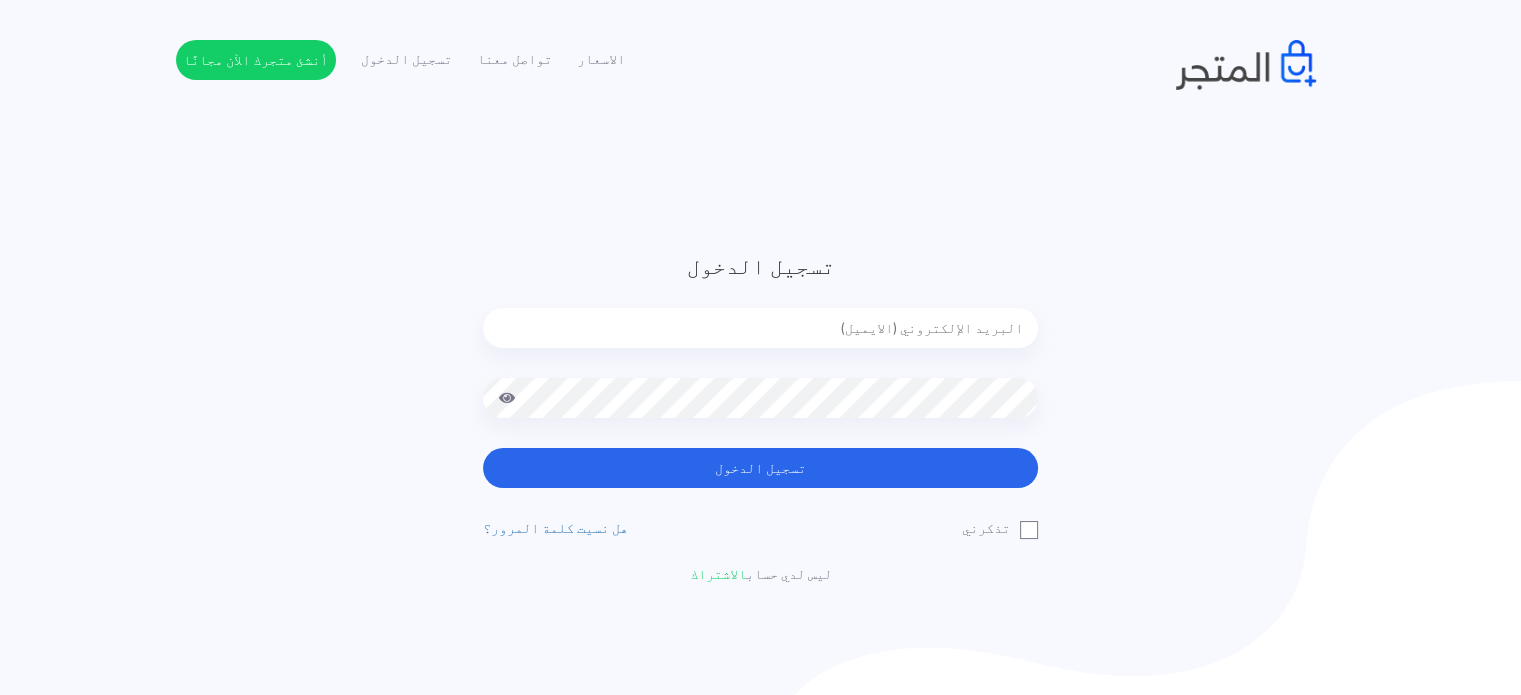 click at bounding box center (760, 328) 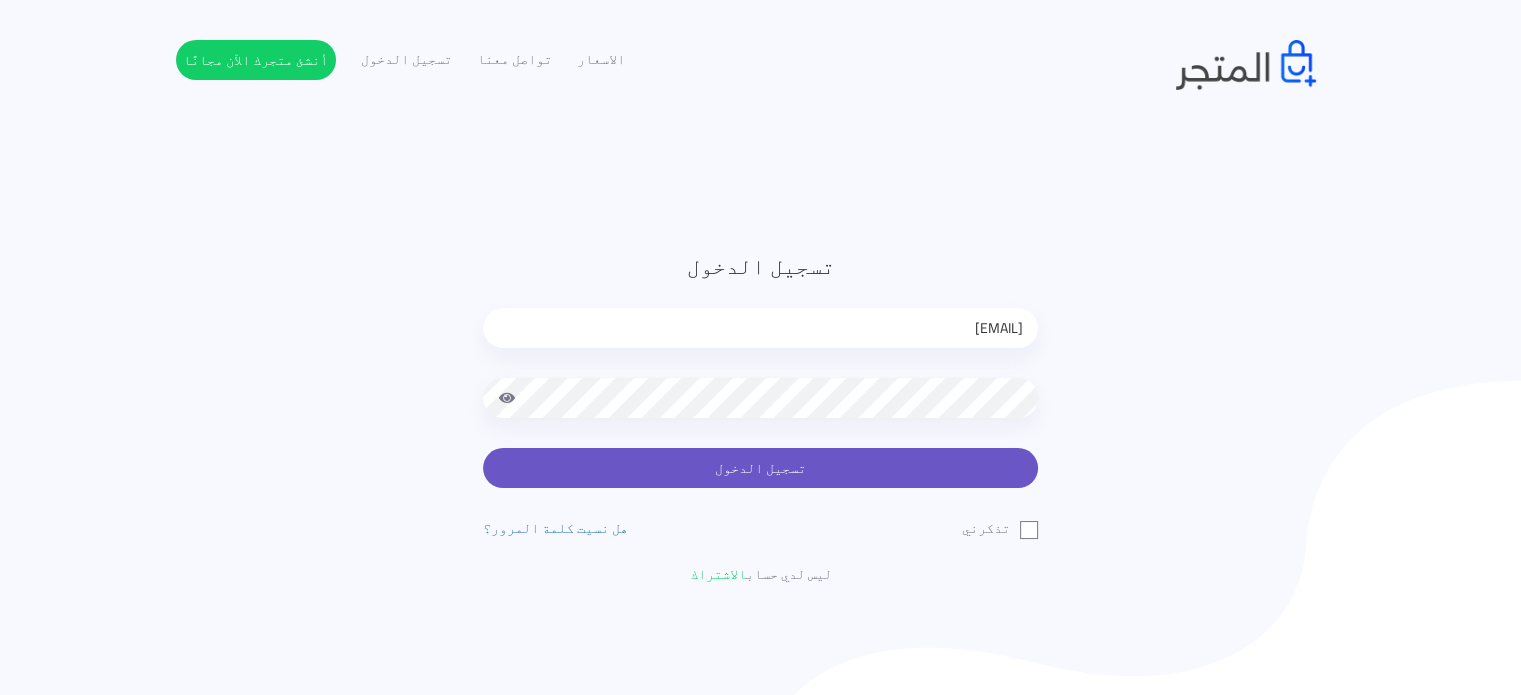 click on "تسجيل الدخول" at bounding box center (760, 468) 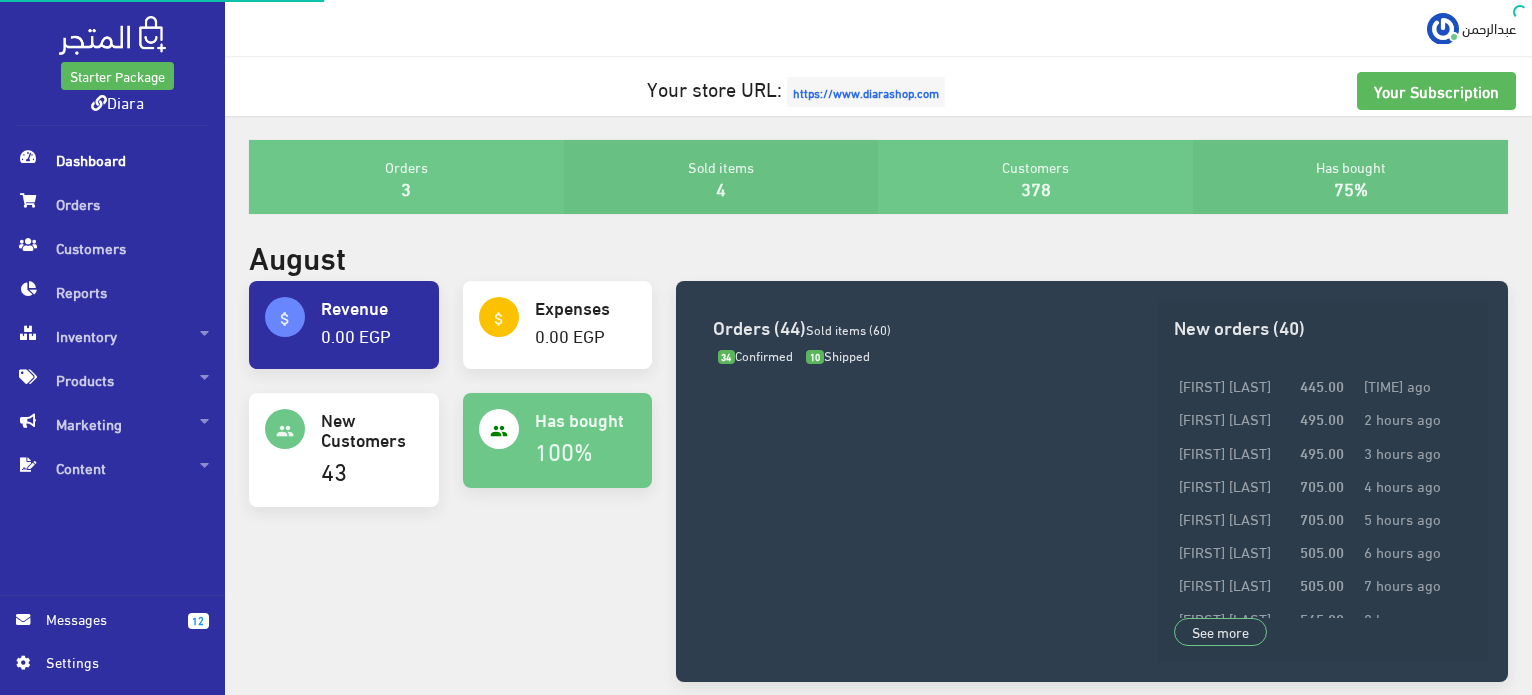 scroll, scrollTop: 0, scrollLeft: 0, axis: both 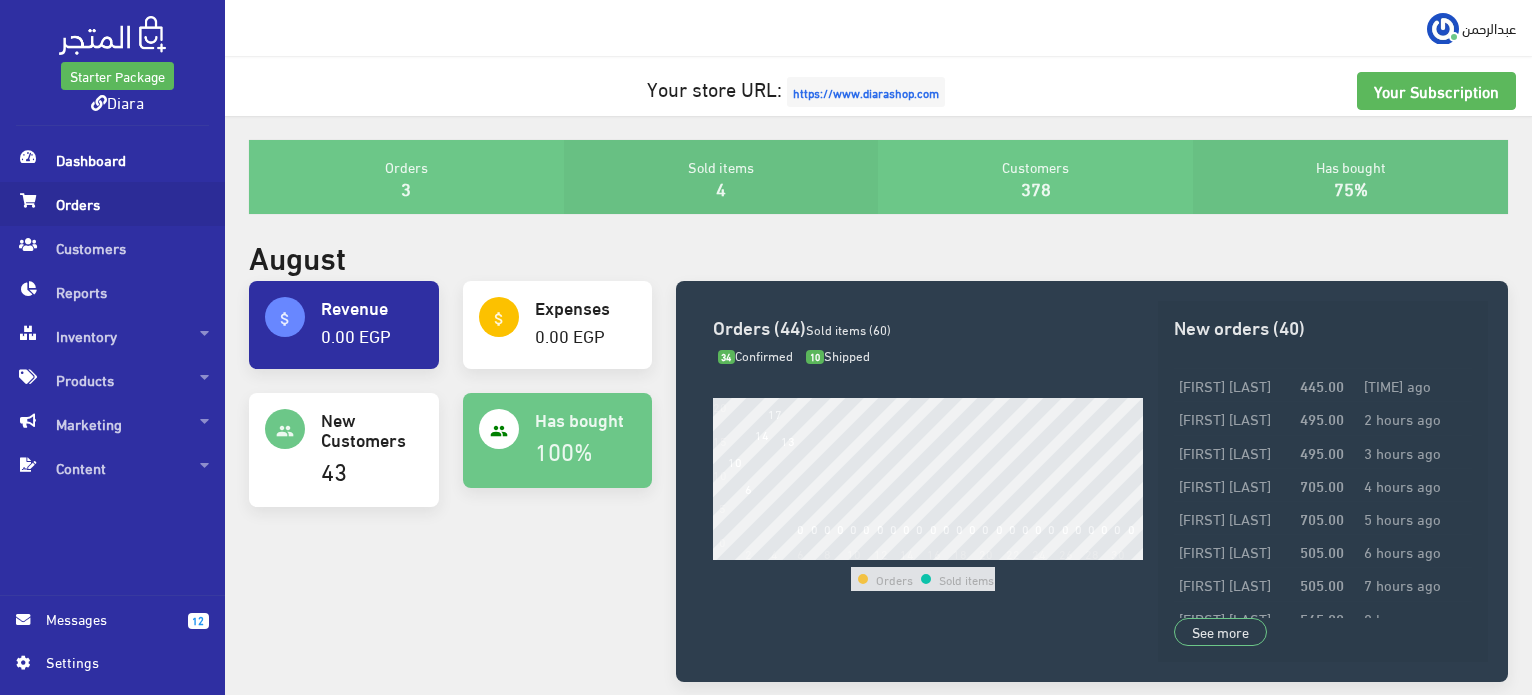 click on "Orders" at bounding box center (112, 204) 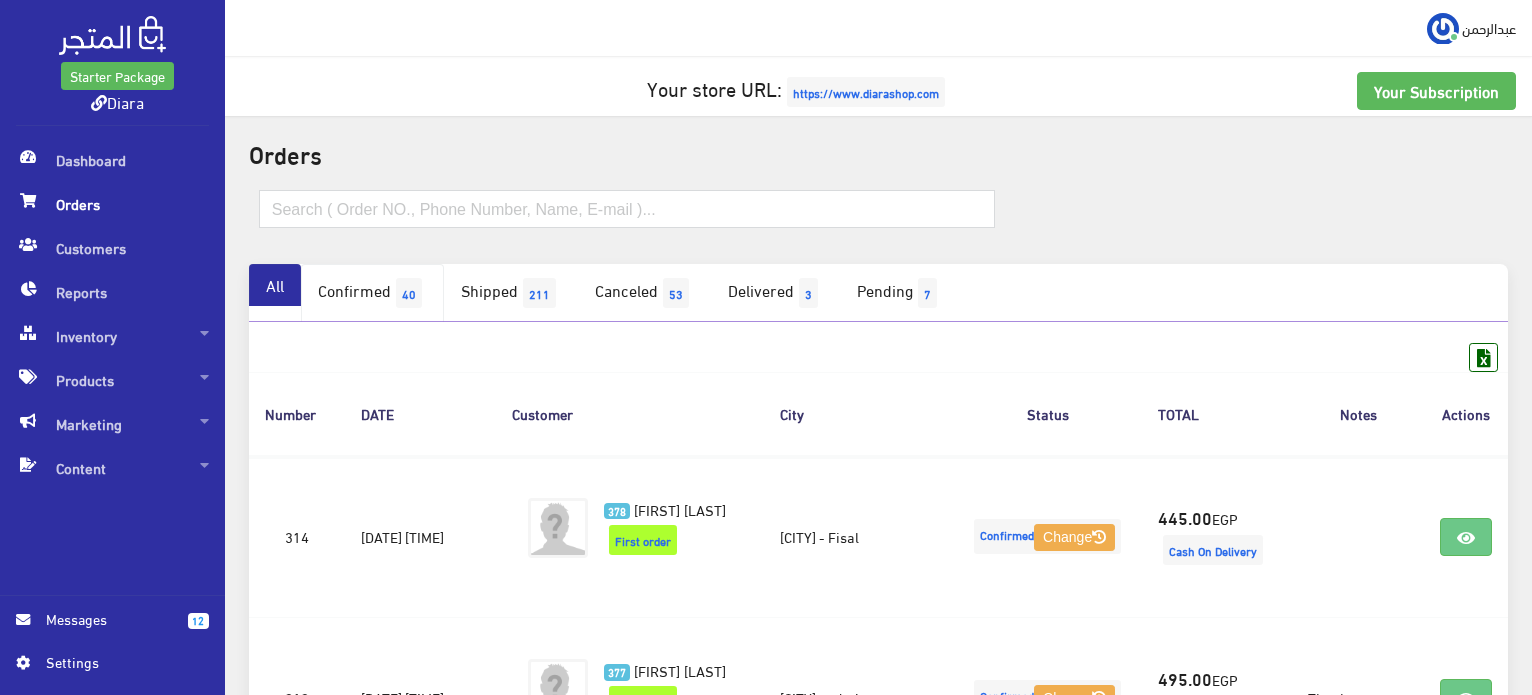 click on "Confirmed
40" at bounding box center [372, 293] 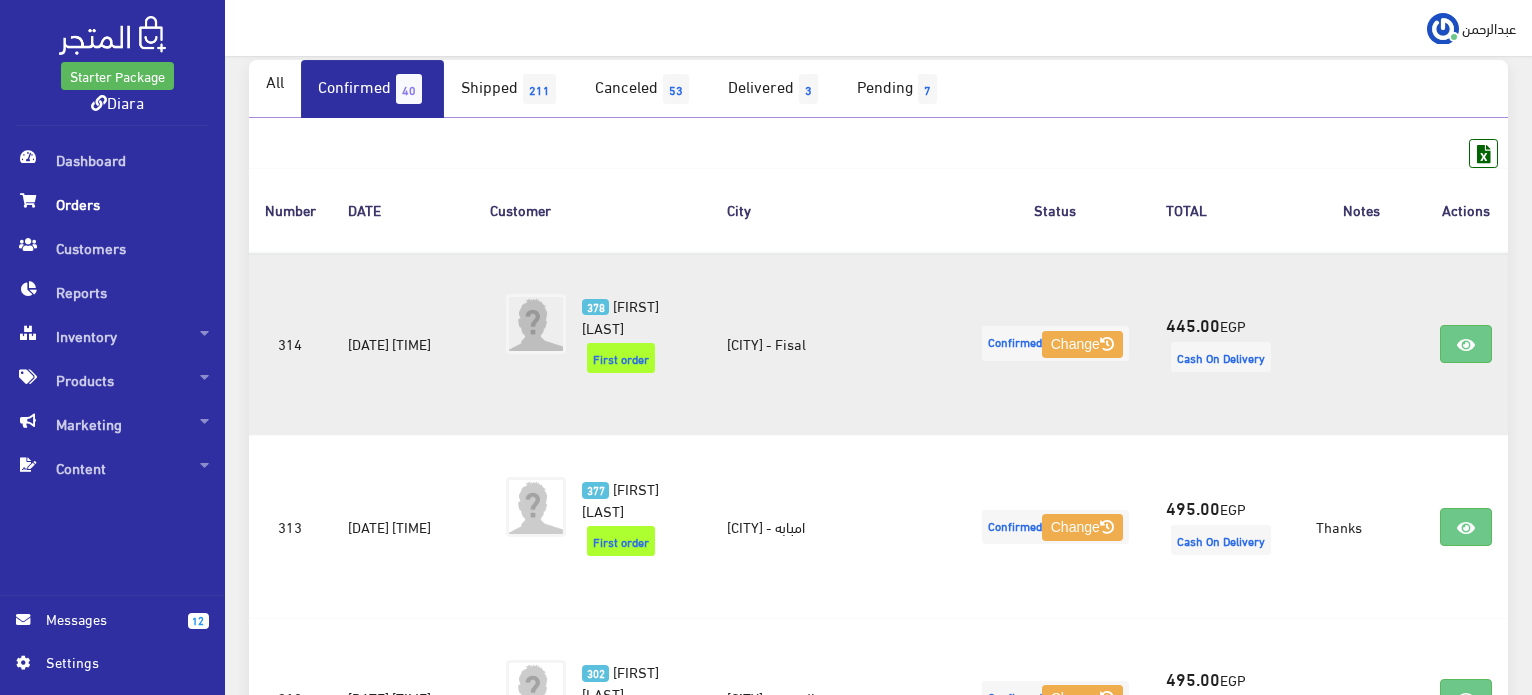 scroll, scrollTop: 200, scrollLeft: 0, axis: vertical 